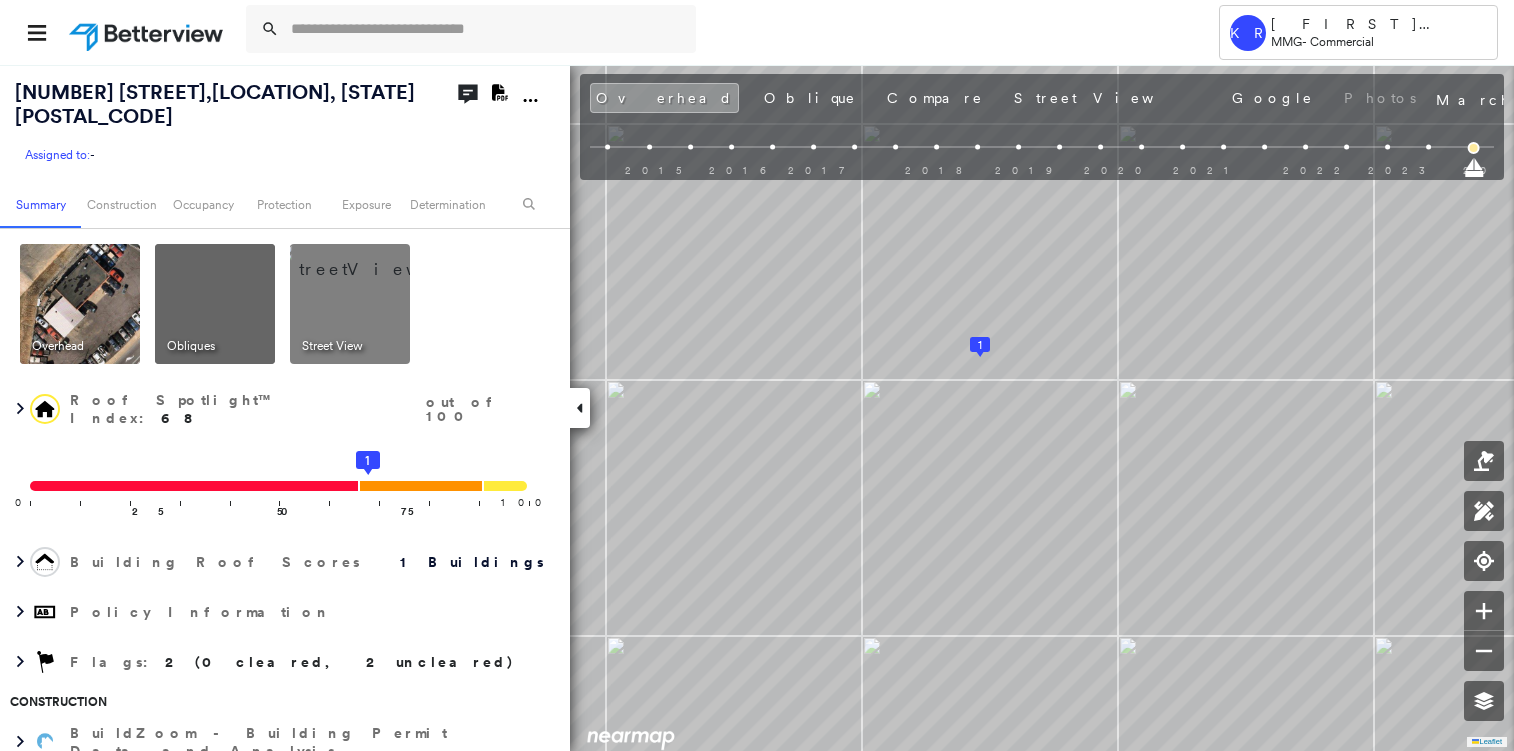 scroll, scrollTop: 0, scrollLeft: 0, axis: both 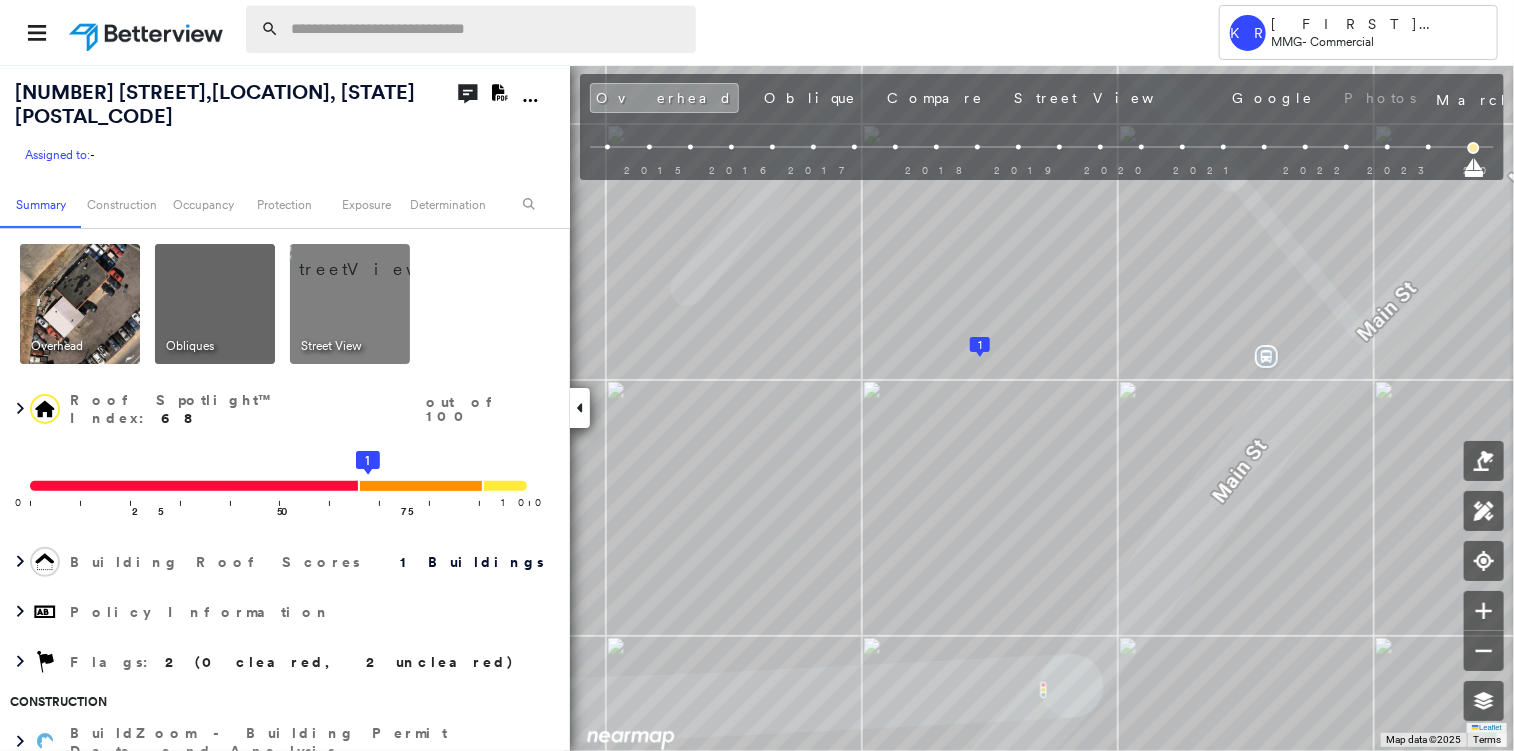 click at bounding box center [487, 29] 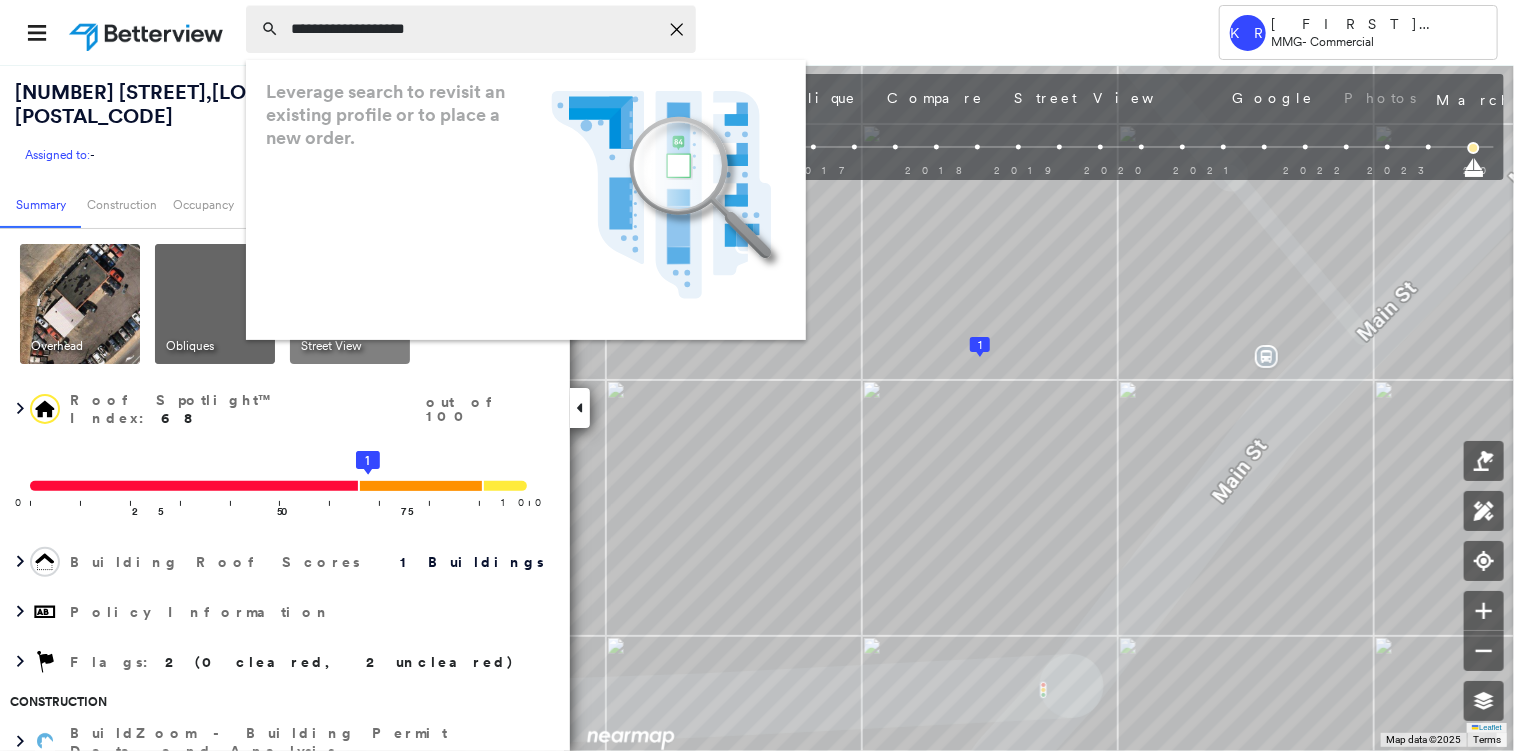 type on "**********" 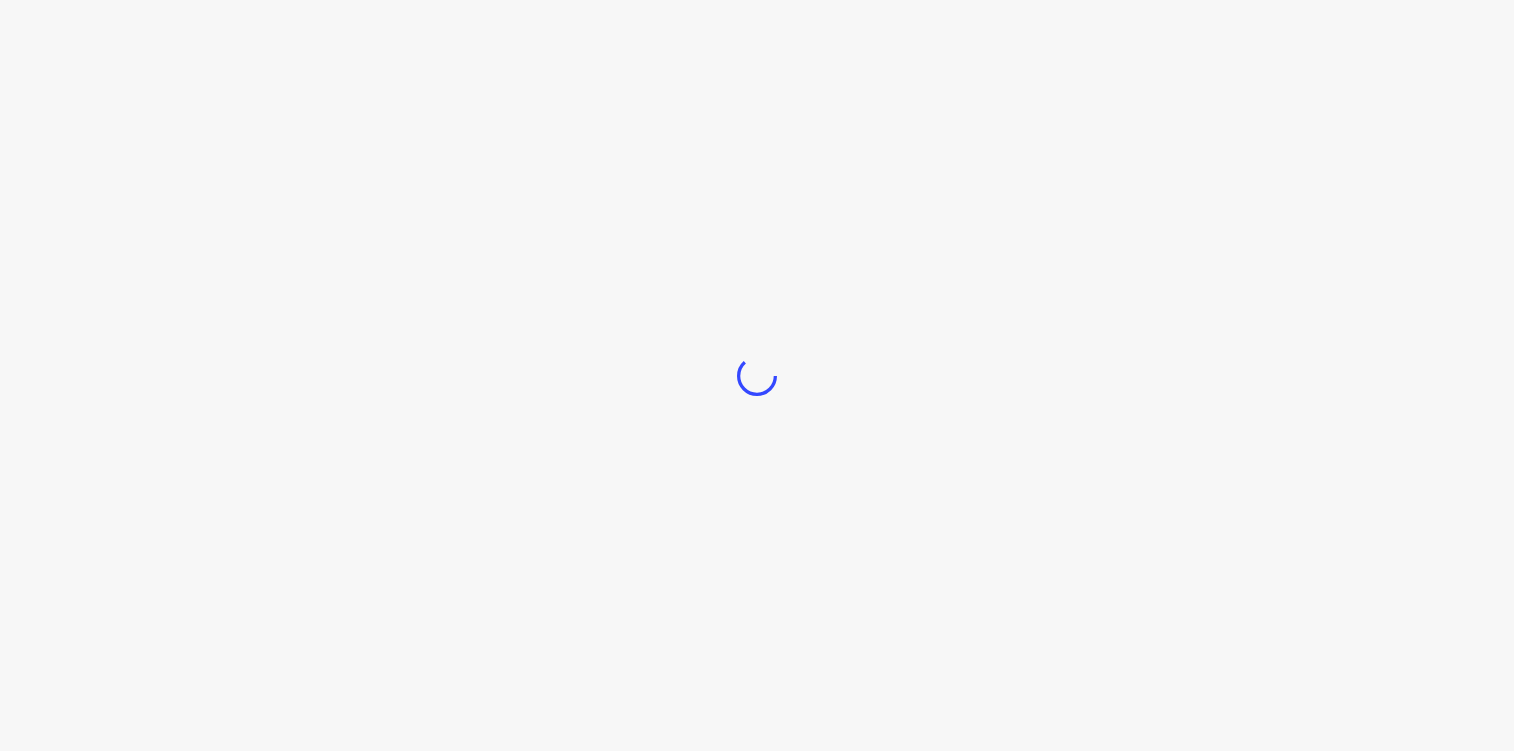 scroll, scrollTop: 0, scrollLeft: 0, axis: both 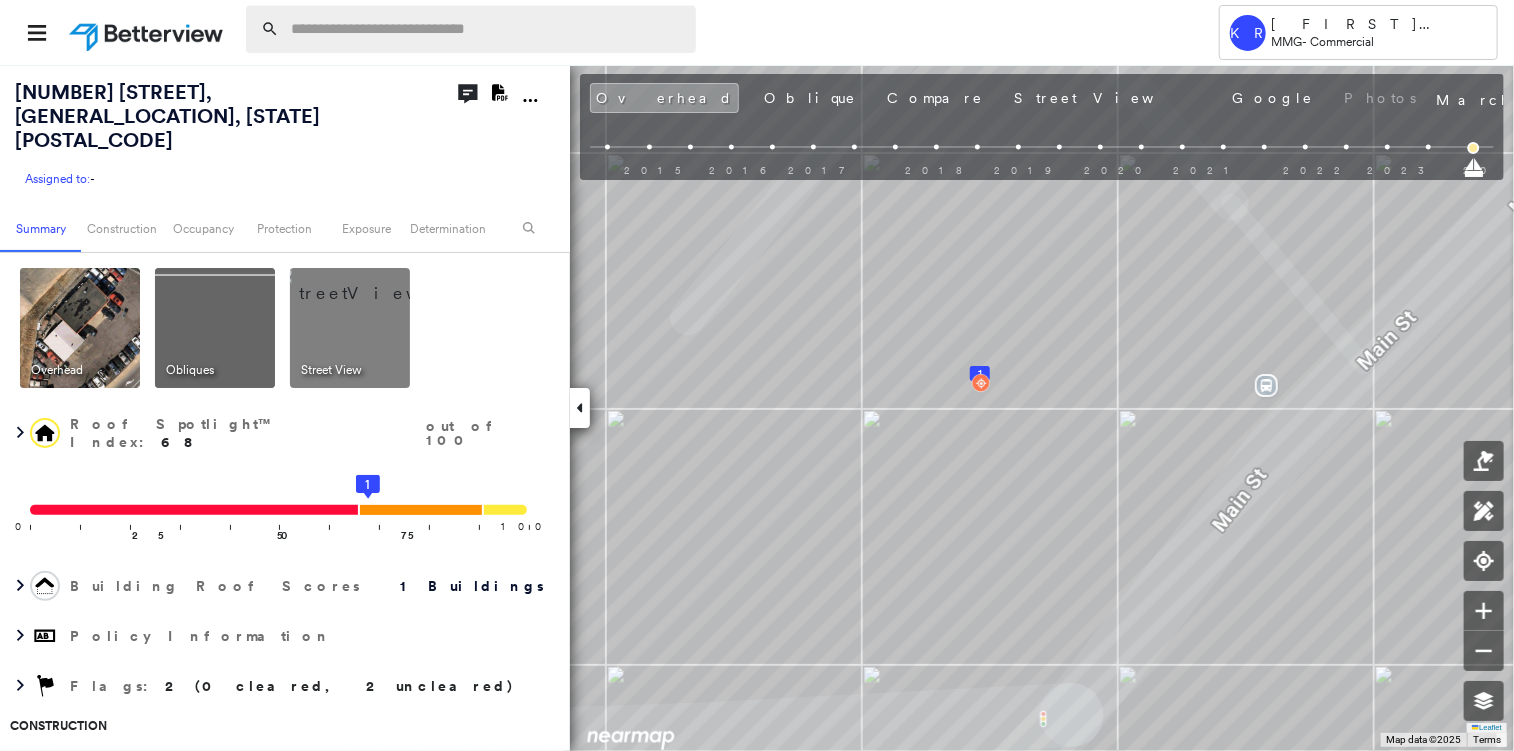 click at bounding box center [487, 29] 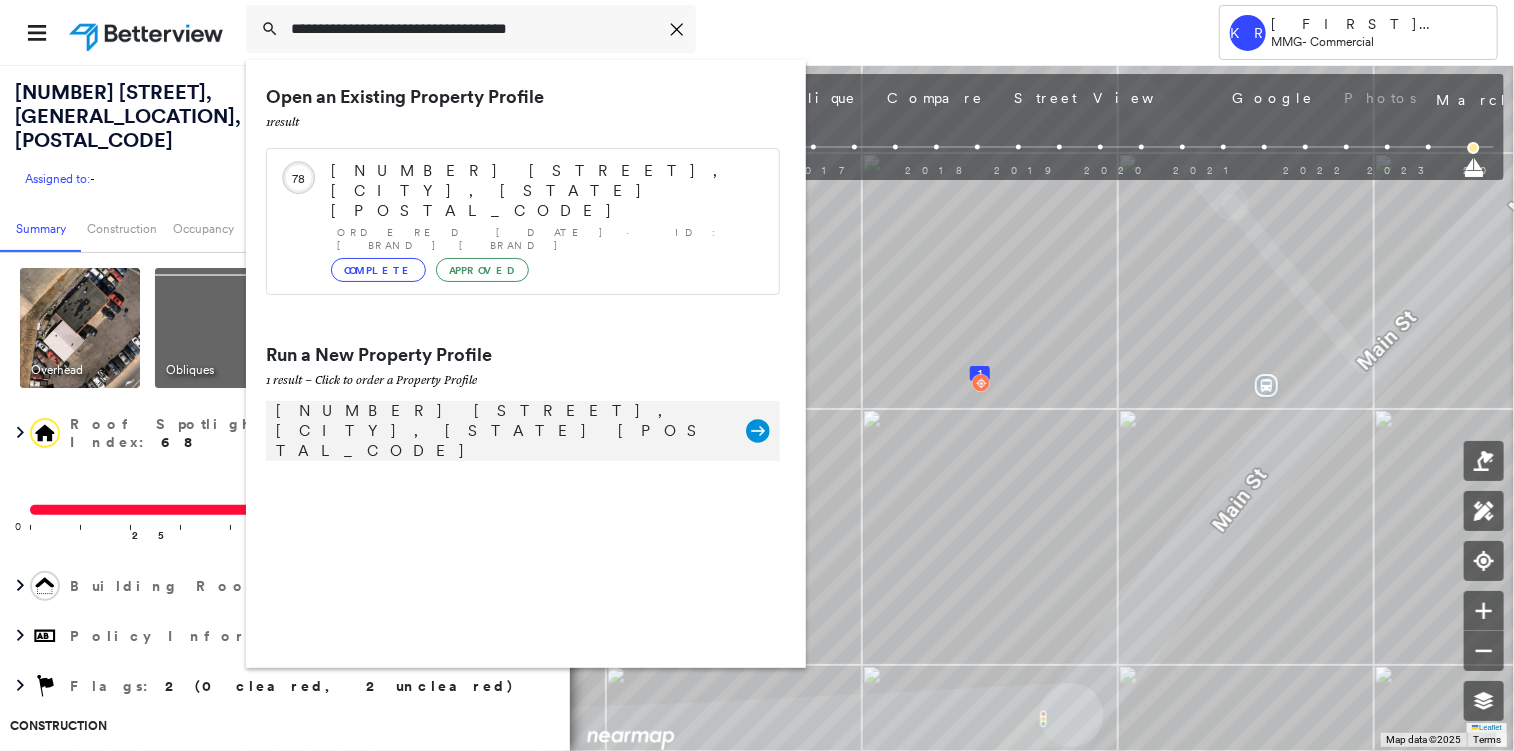 type on "**********" 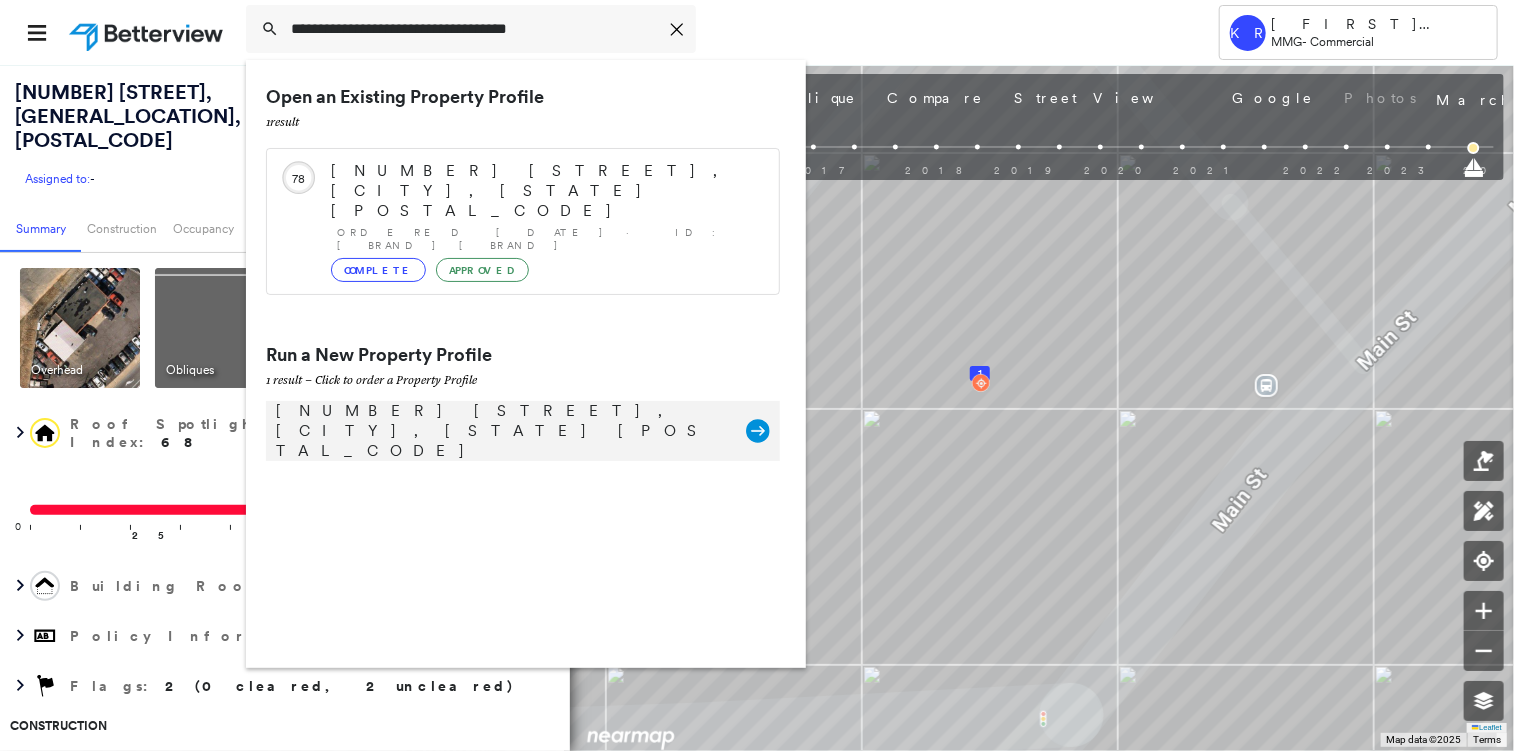 click 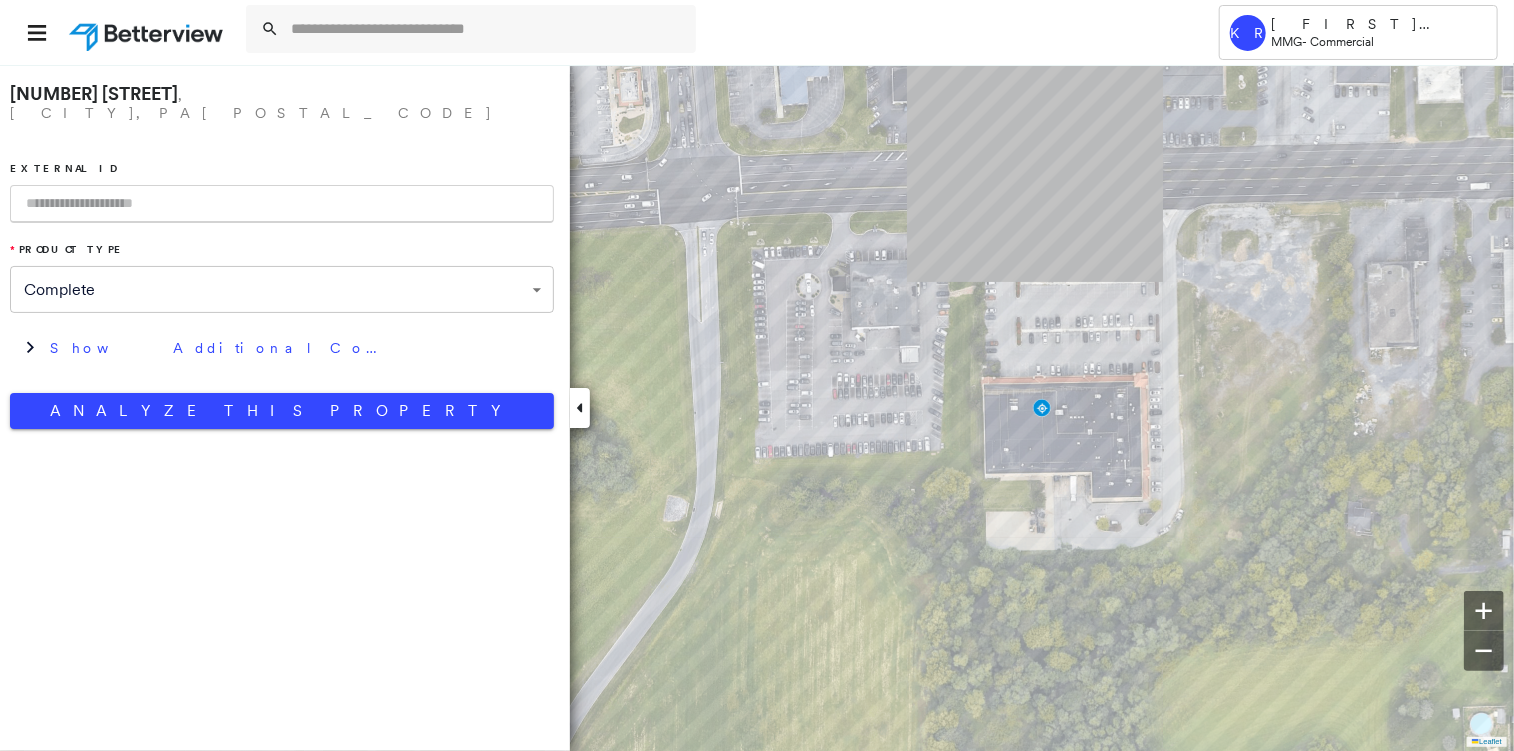 click at bounding box center [282, 204] 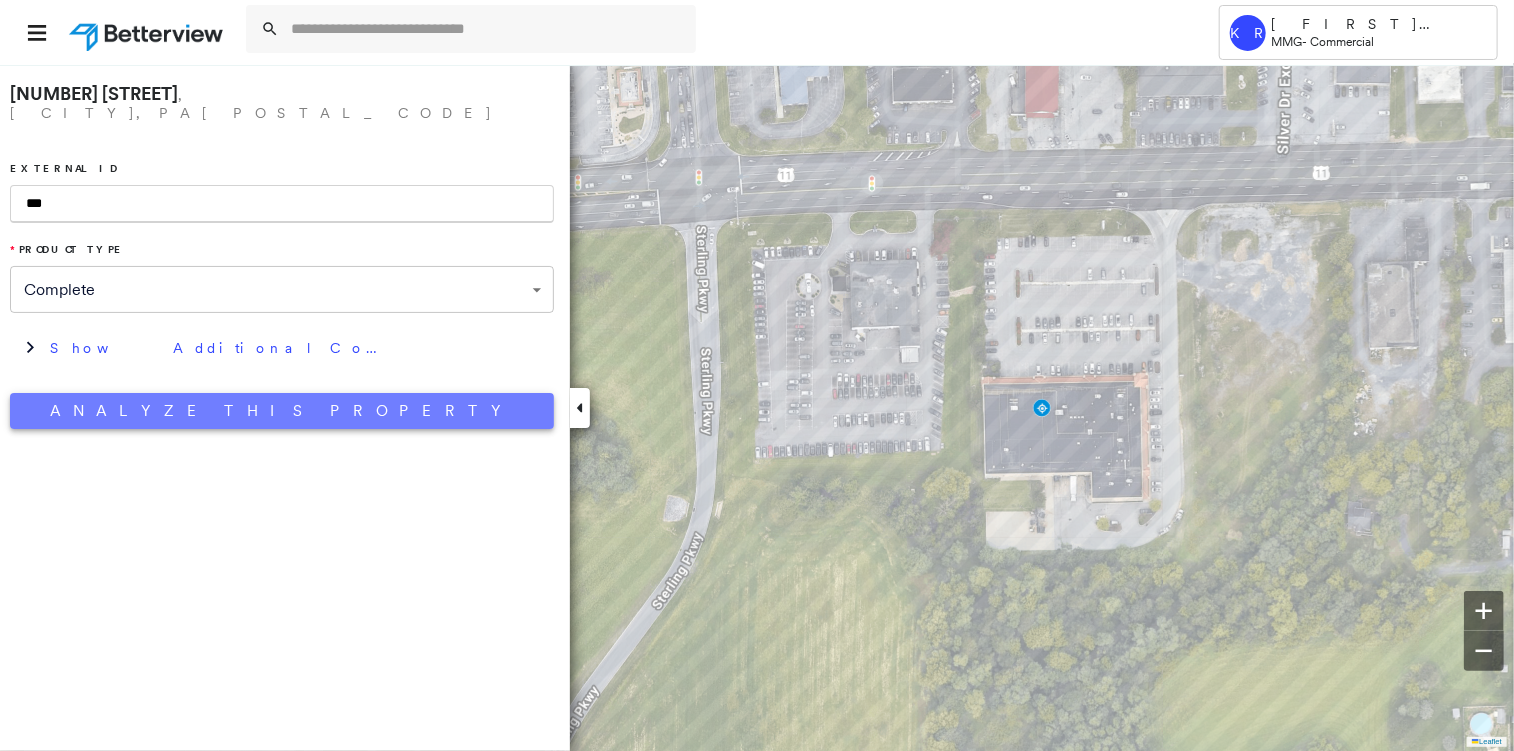 type on "***" 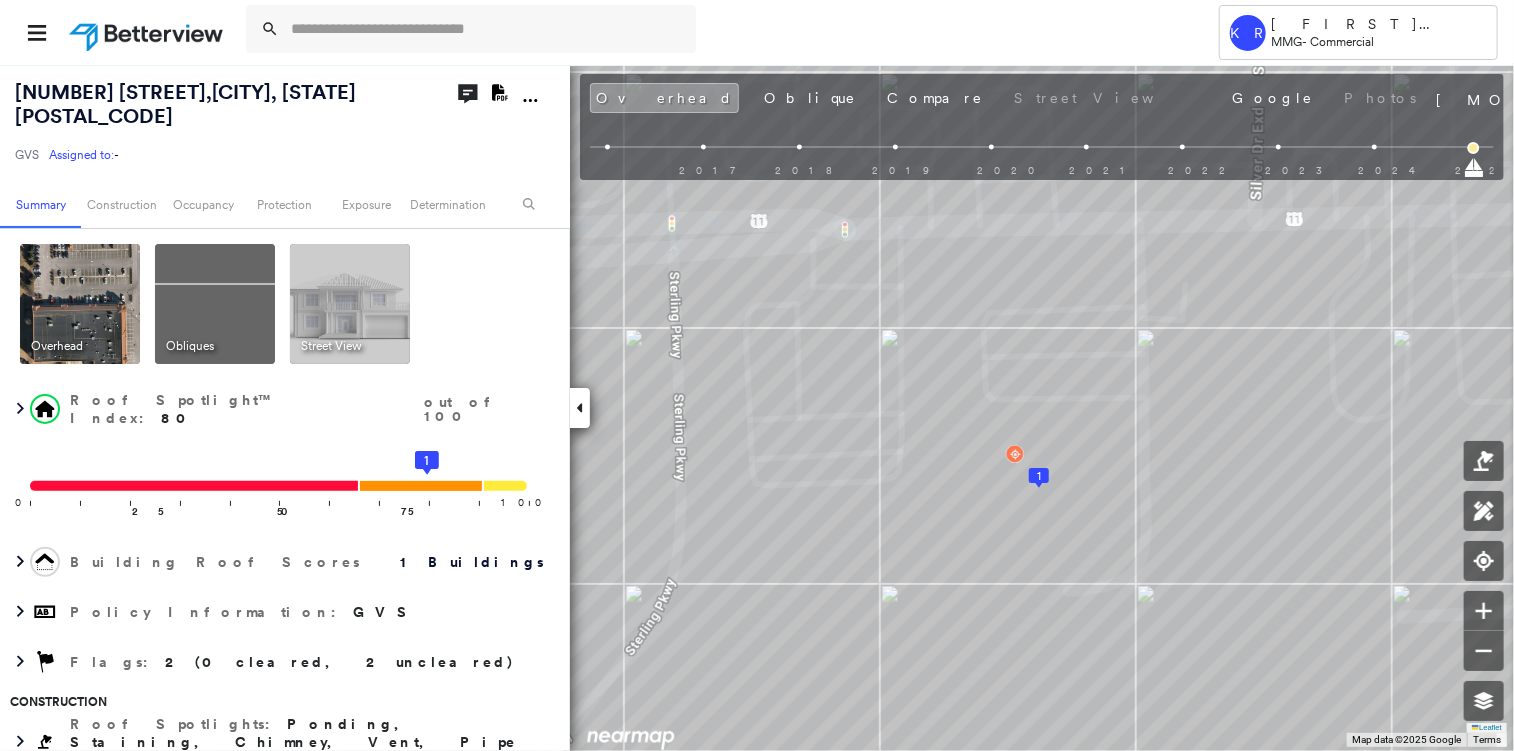 click 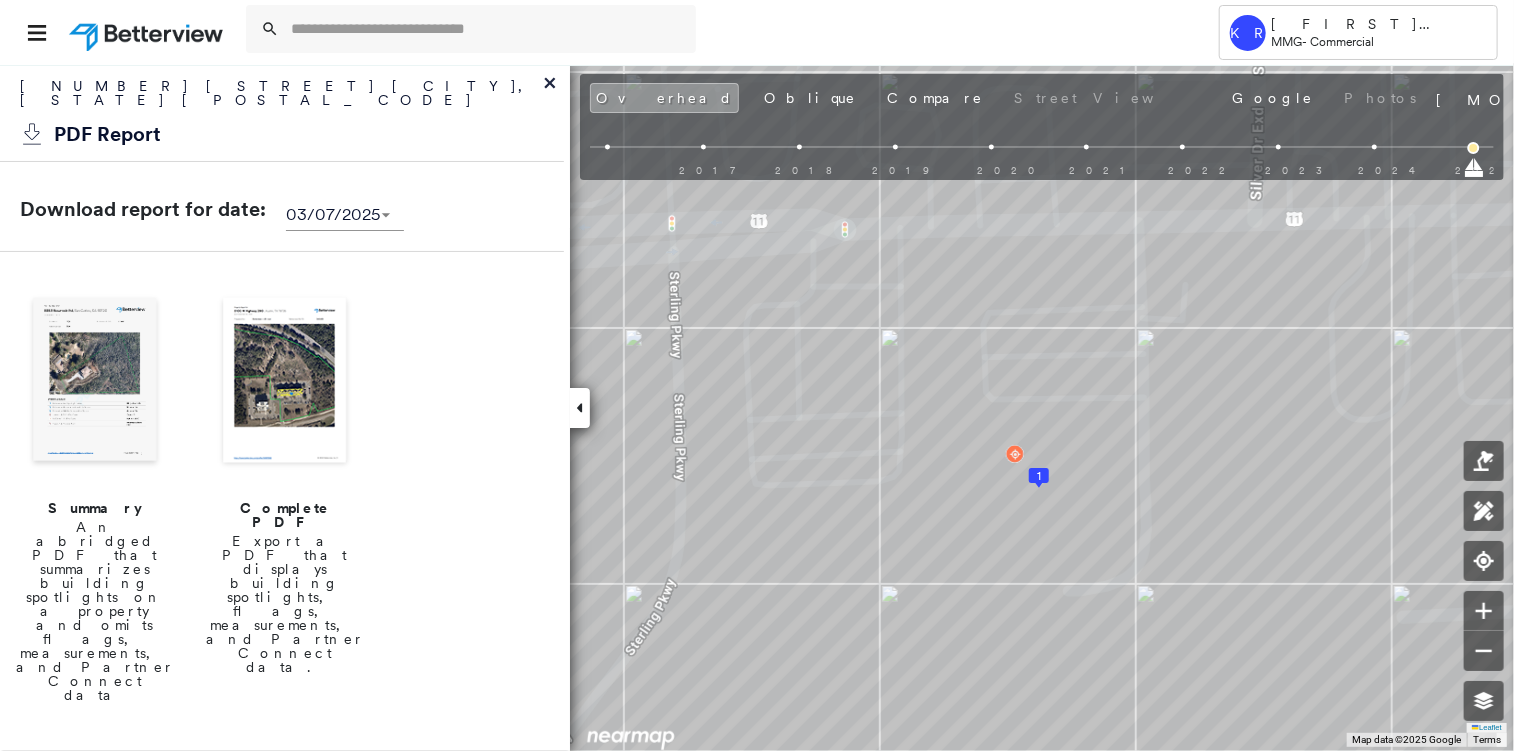 click at bounding box center [285, 382] 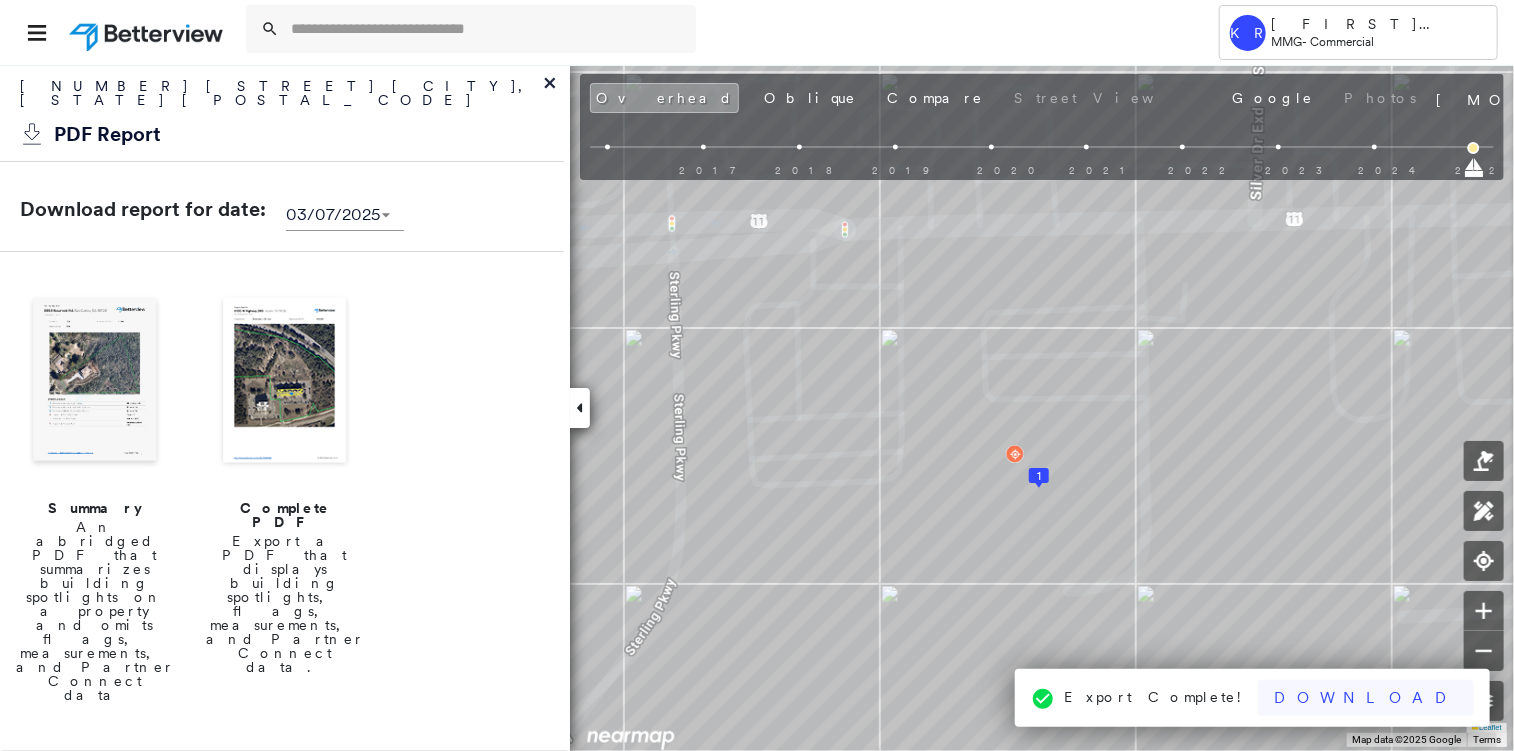 click on "Download" at bounding box center (1366, 698) 